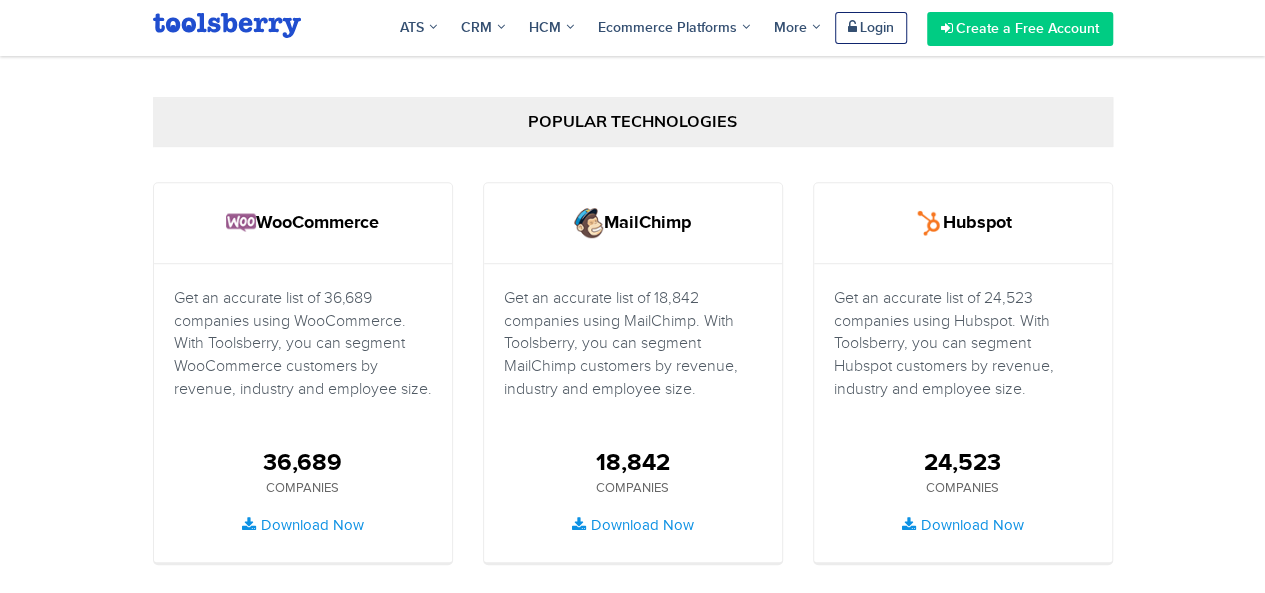 scroll, scrollTop: 0, scrollLeft: 0, axis: both 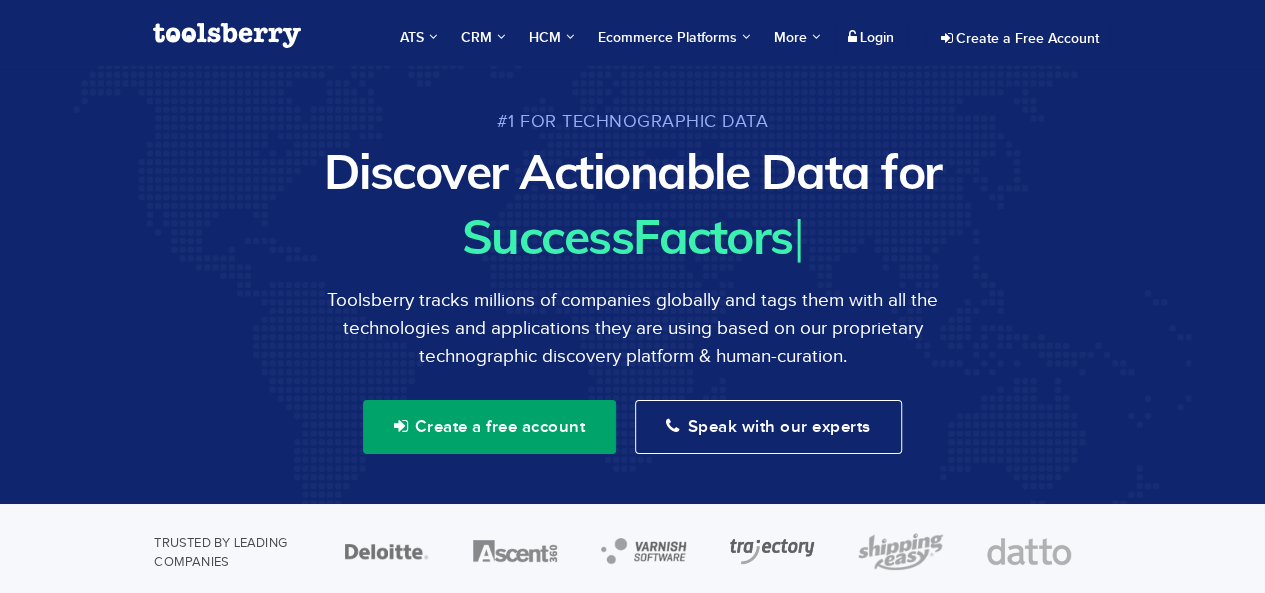 click on "Create a free account" at bounding box center [489, 427] 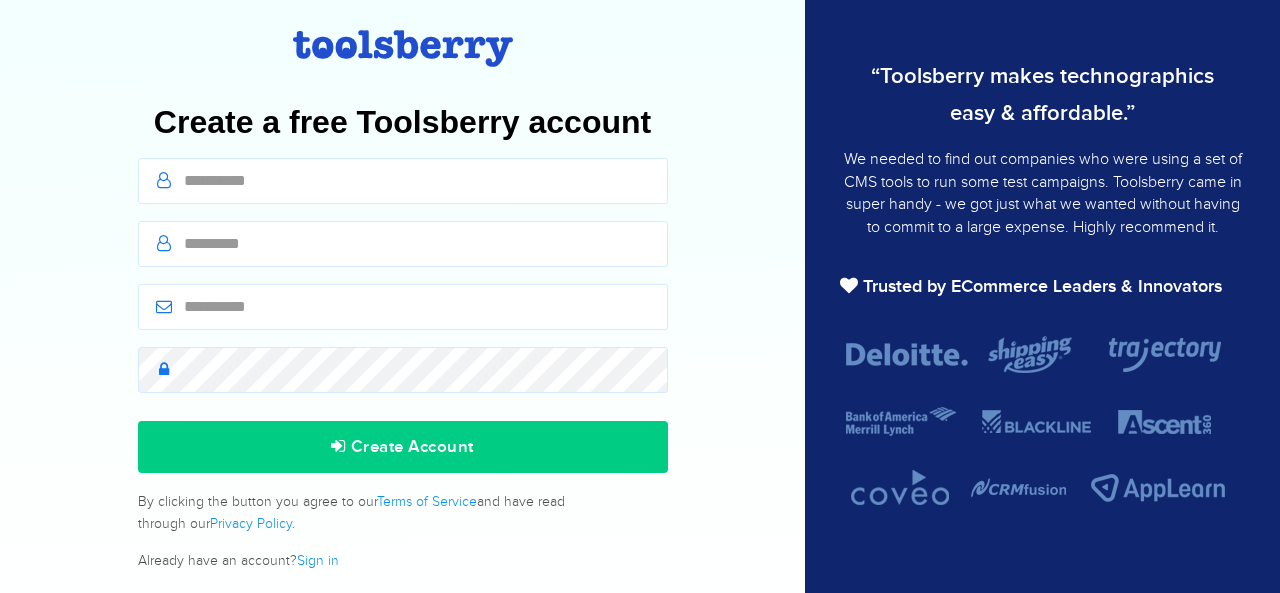 scroll, scrollTop: 0, scrollLeft: 0, axis: both 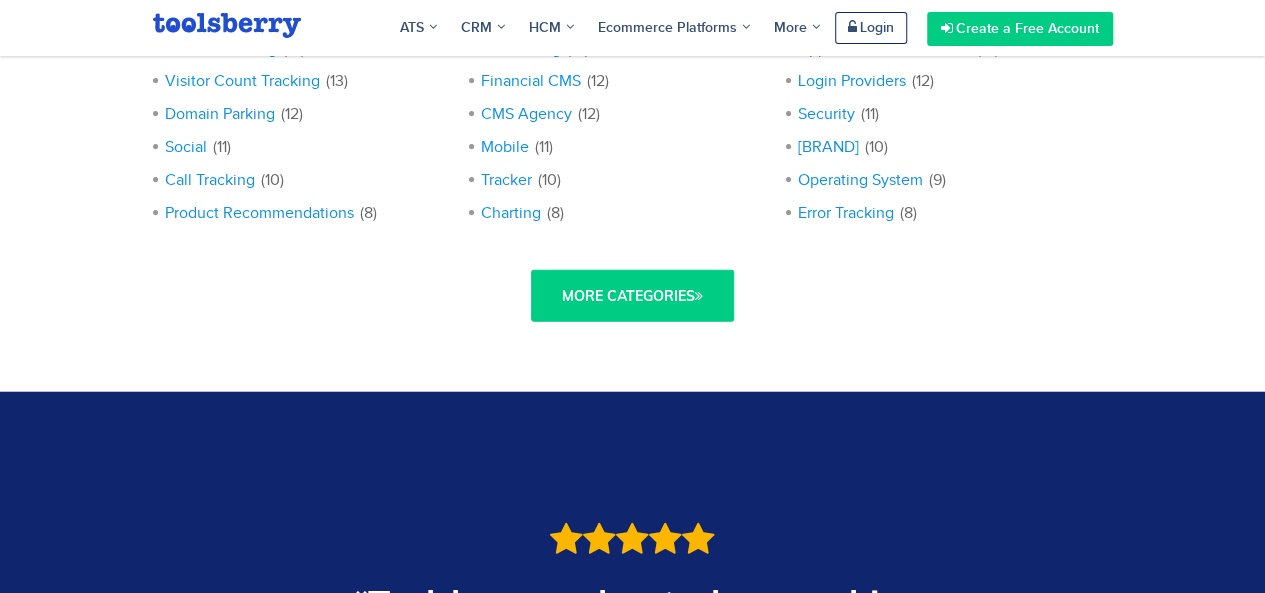 click on "More Categories" at bounding box center [632, 296] 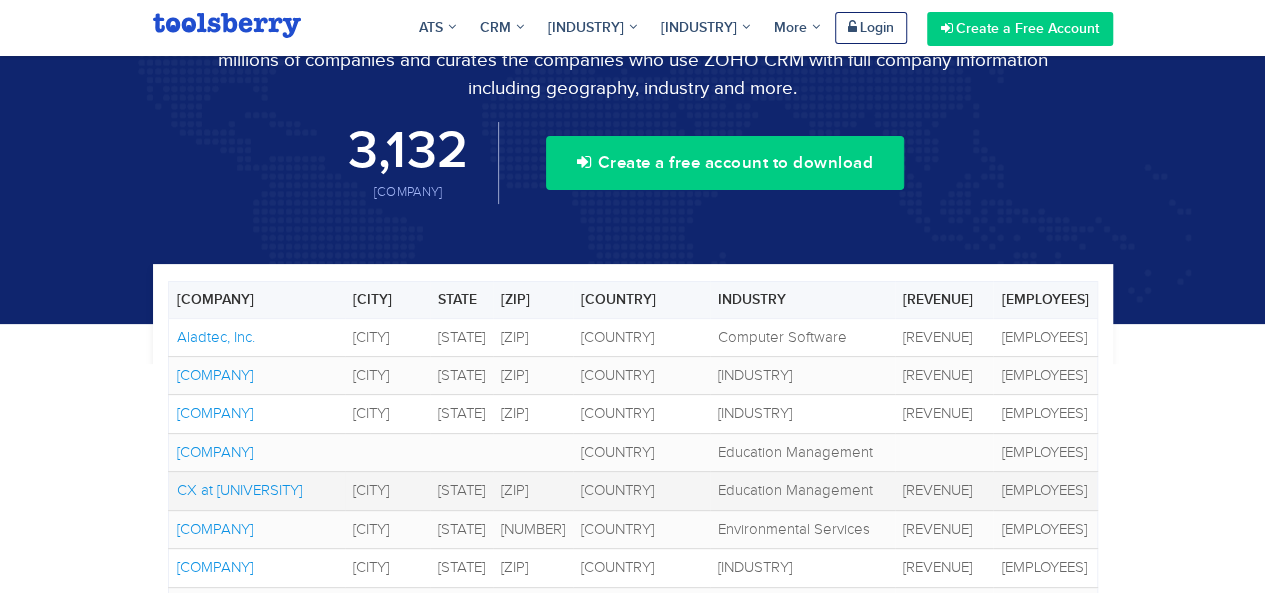 scroll, scrollTop: 200, scrollLeft: 0, axis: vertical 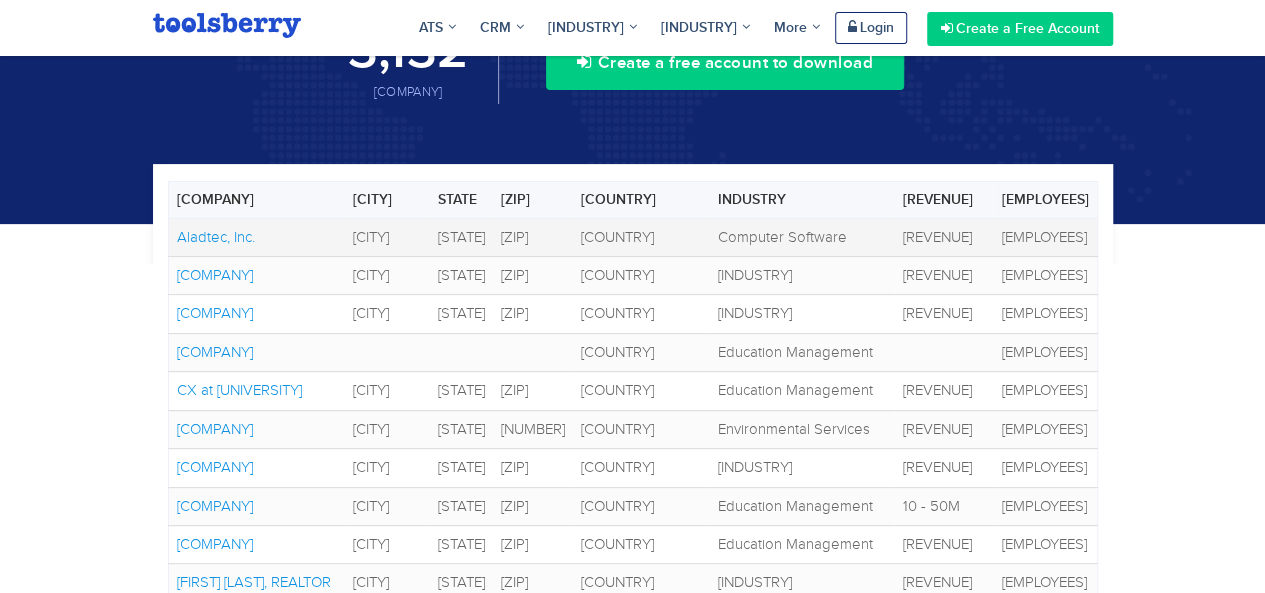 click on "[COMPANY]" at bounding box center [216, 237] 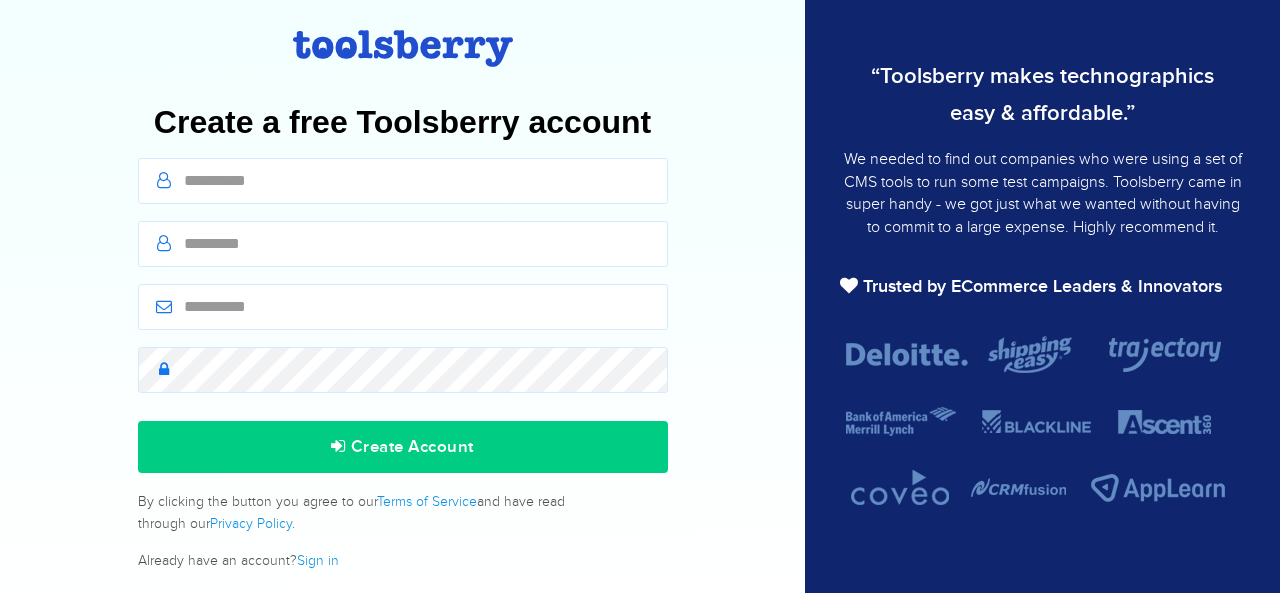 scroll, scrollTop: 0, scrollLeft: 0, axis: both 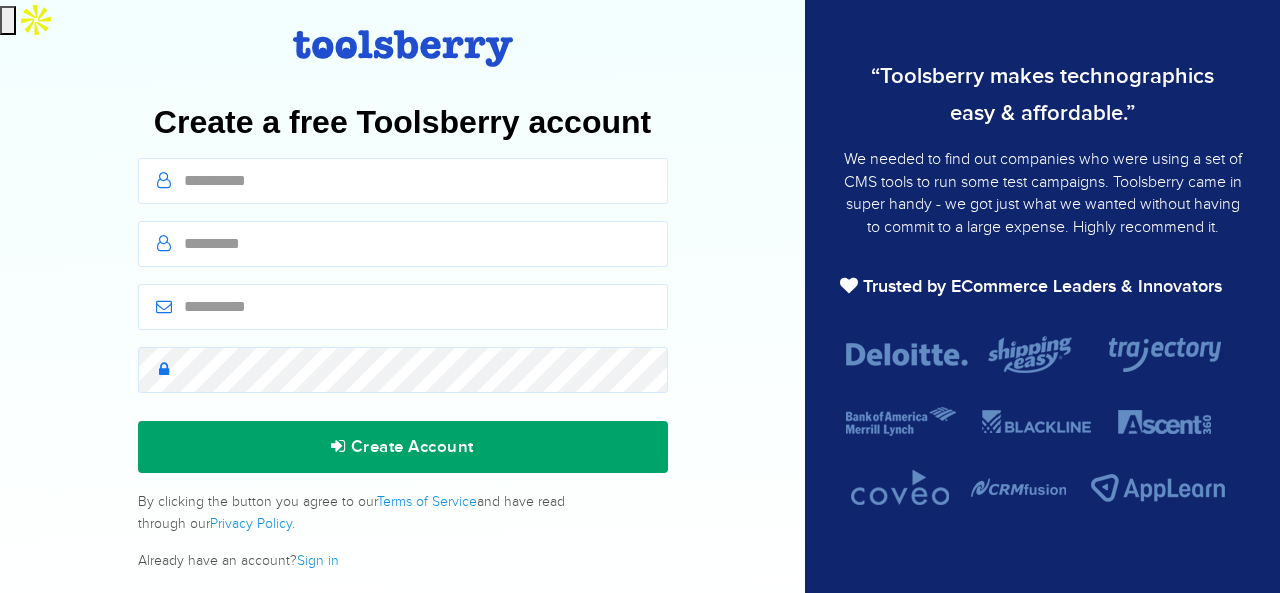 click on "Create Account" at bounding box center [403, 447] 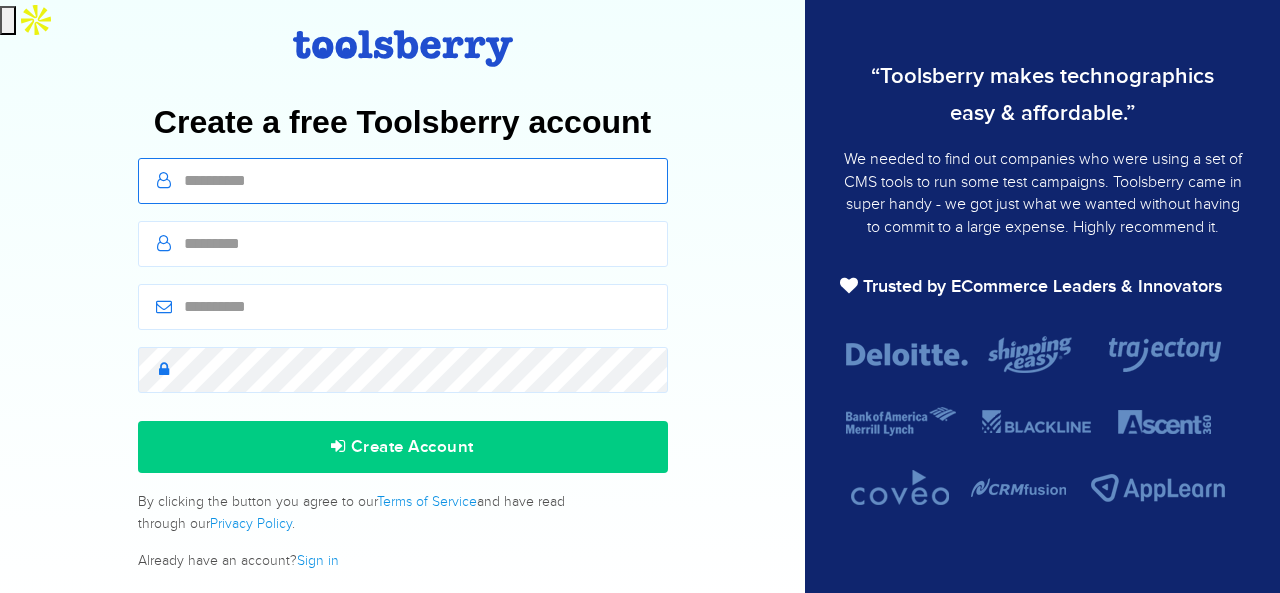 click at bounding box center [403, 181] 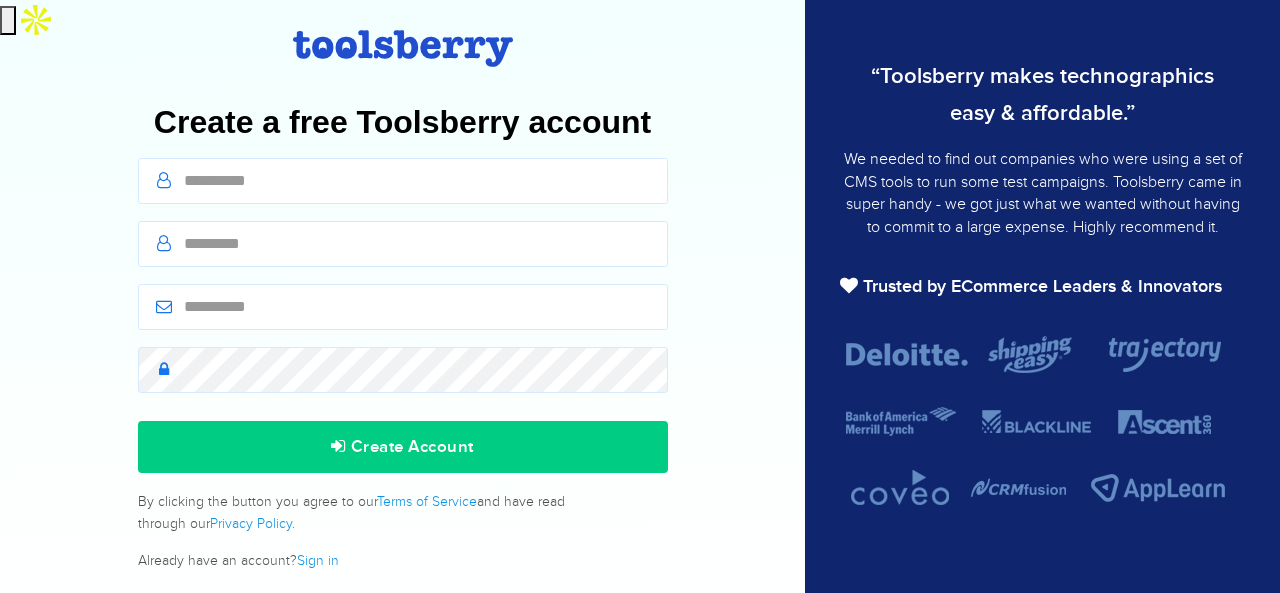 click at bounding box center (403, 184) 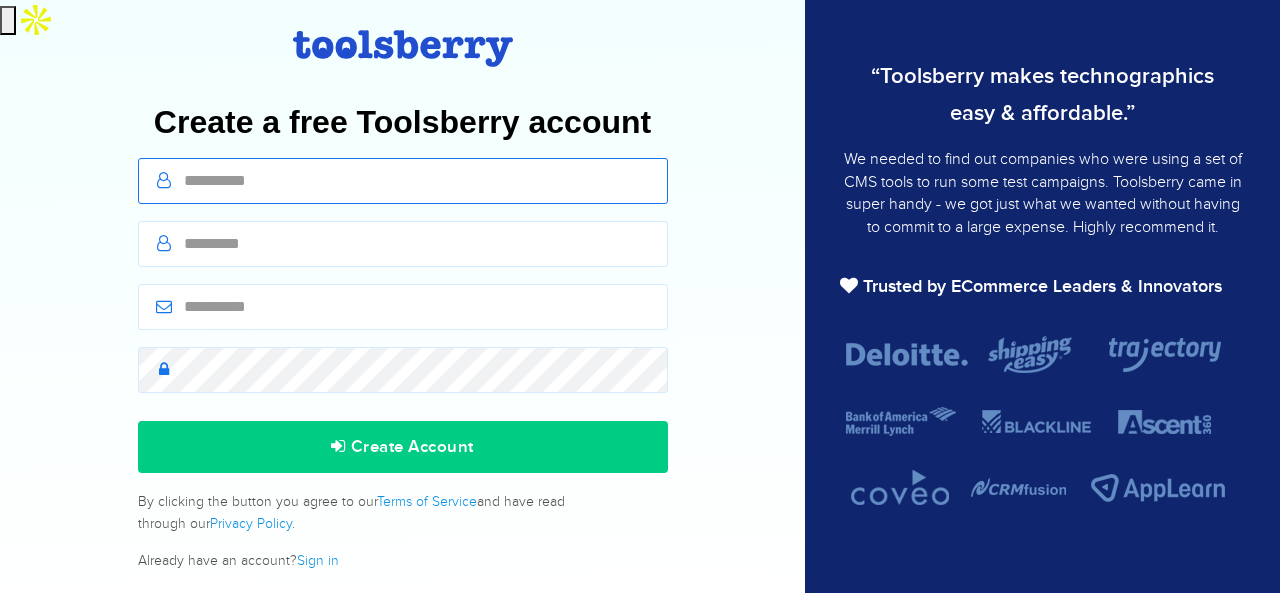 drag, startPoint x: 392, startPoint y: 188, endPoint x: 388, endPoint y: 199, distance: 11.7046995 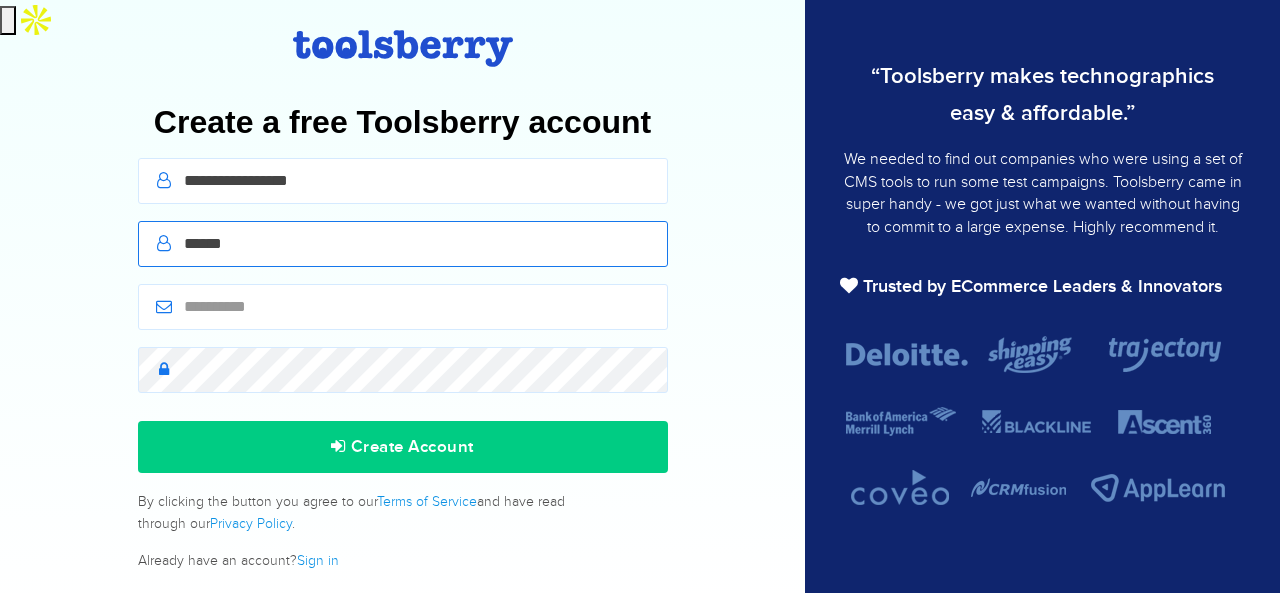 type on "**********" 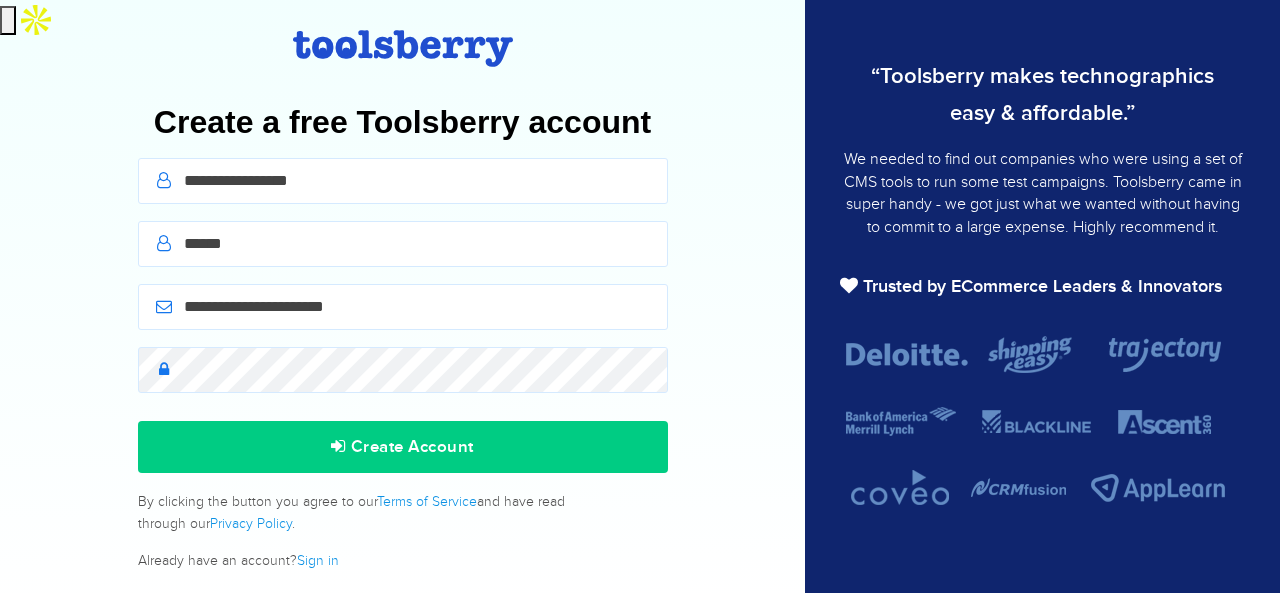 click at bounding box center [403, 181] 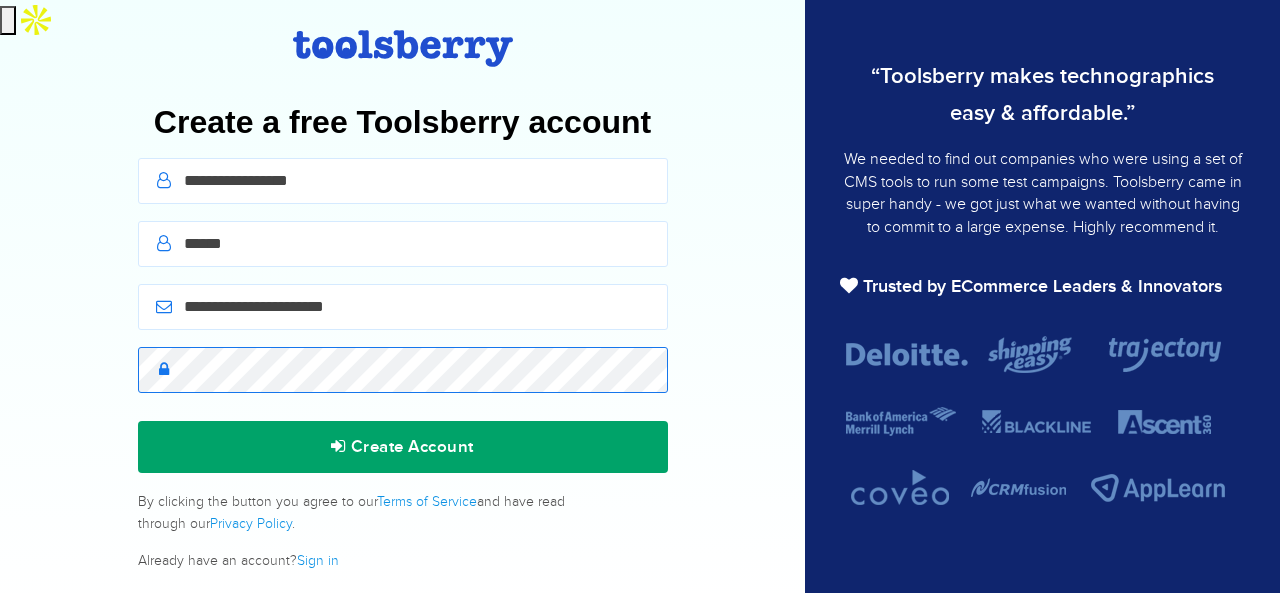 click on "Create Account" at bounding box center [403, 447] 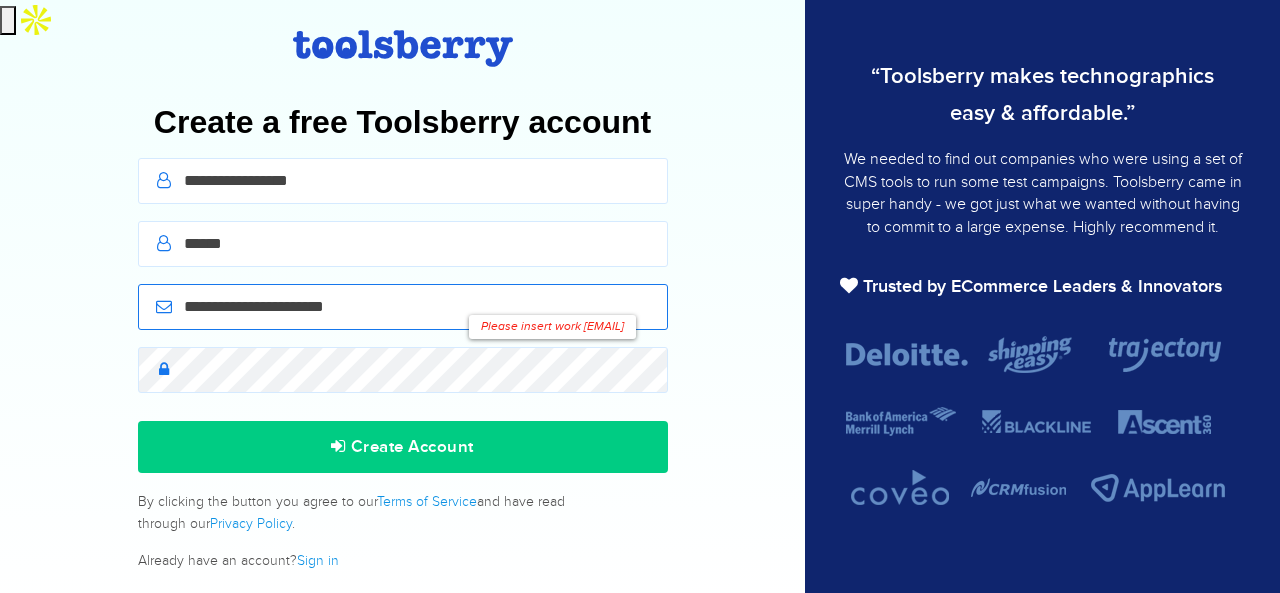 click on "**********" at bounding box center [403, 307] 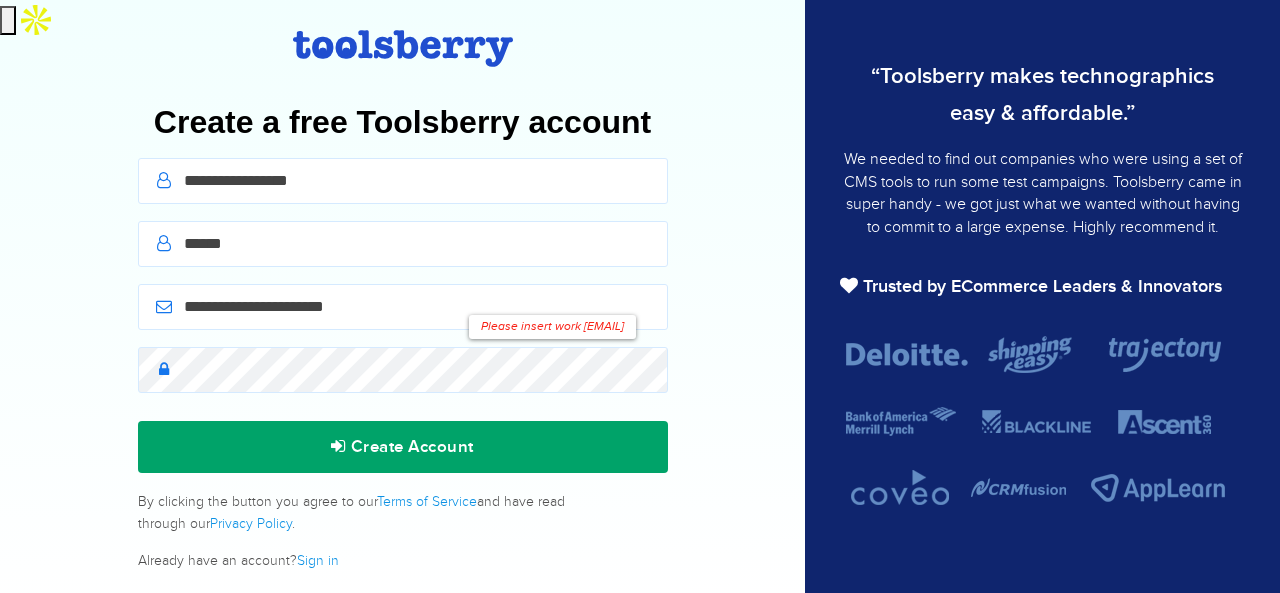 click on "Create Account" at bounding box center [403, 447] 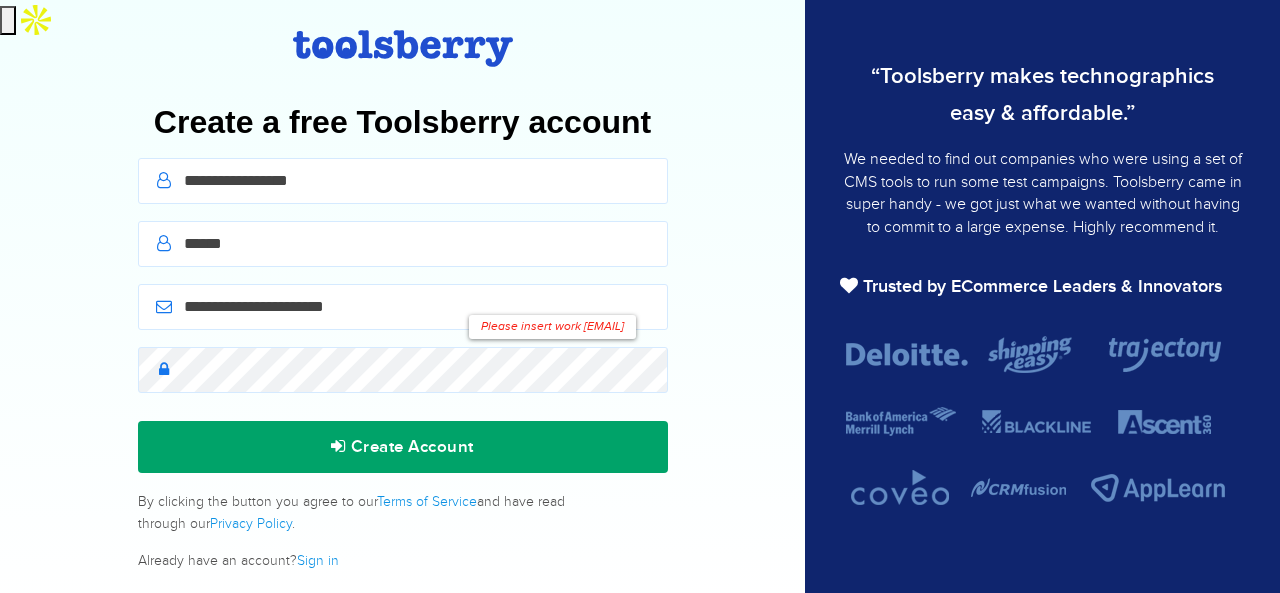 click on "Create Account" at bounding box center [403, 447] 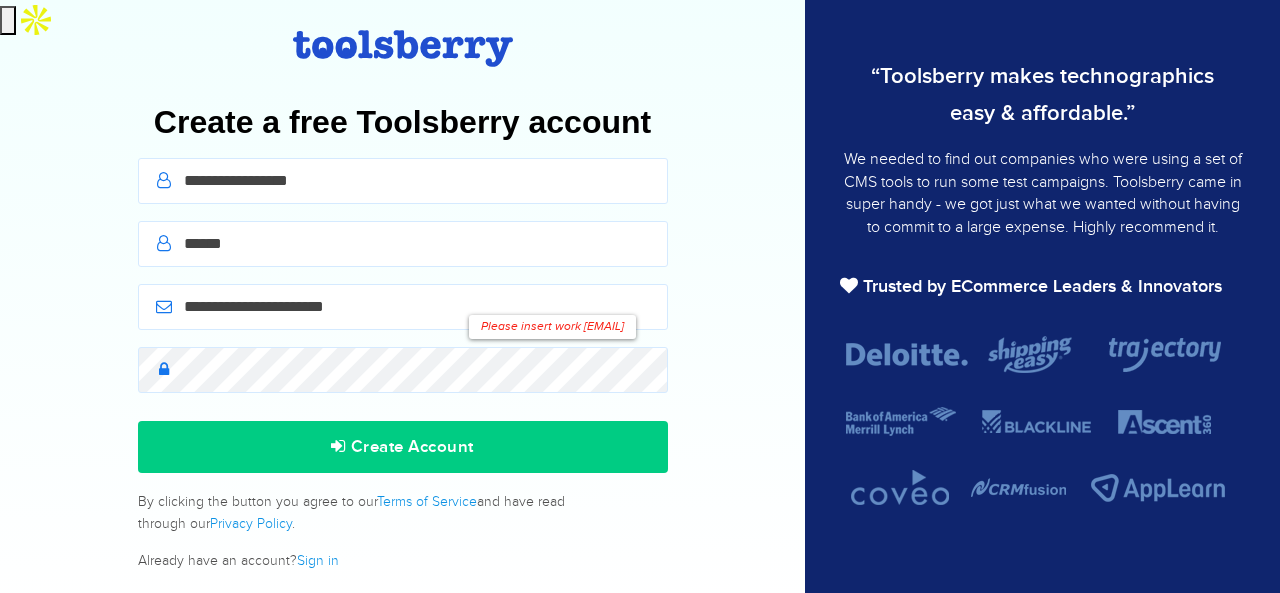 drag, startPoint x: 436, startPoint y: 80, endPoint x: 0, endPoint y: 31, distance: 438.7448 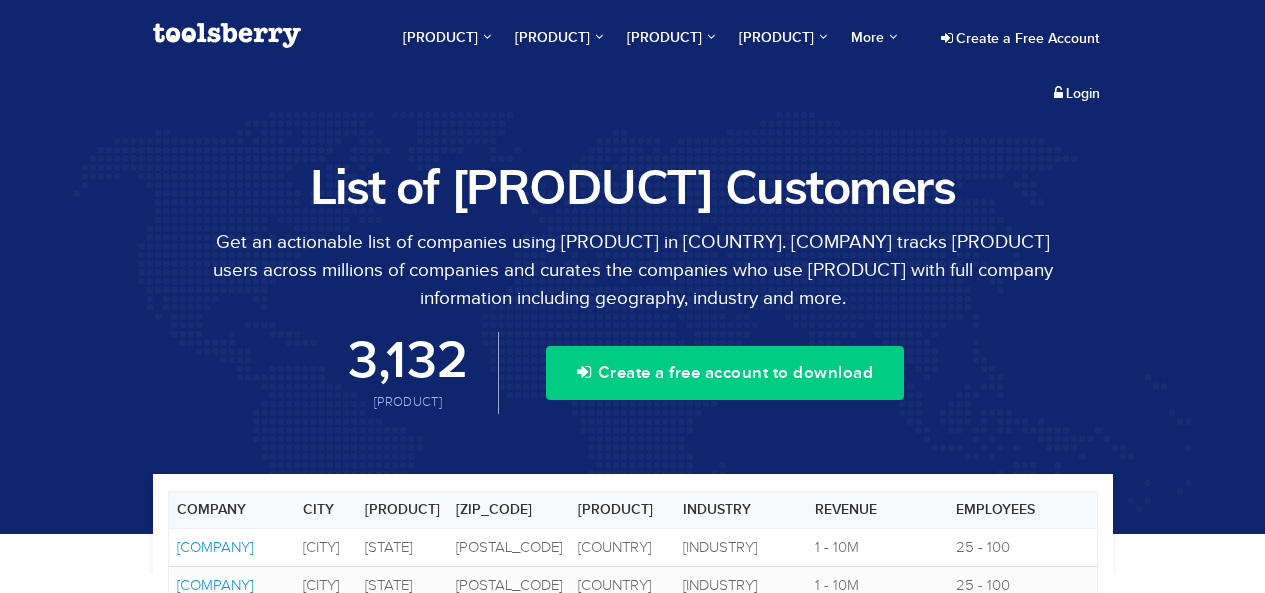 scroll, scrollTop: 0, scrollLeft: 0, axis: both 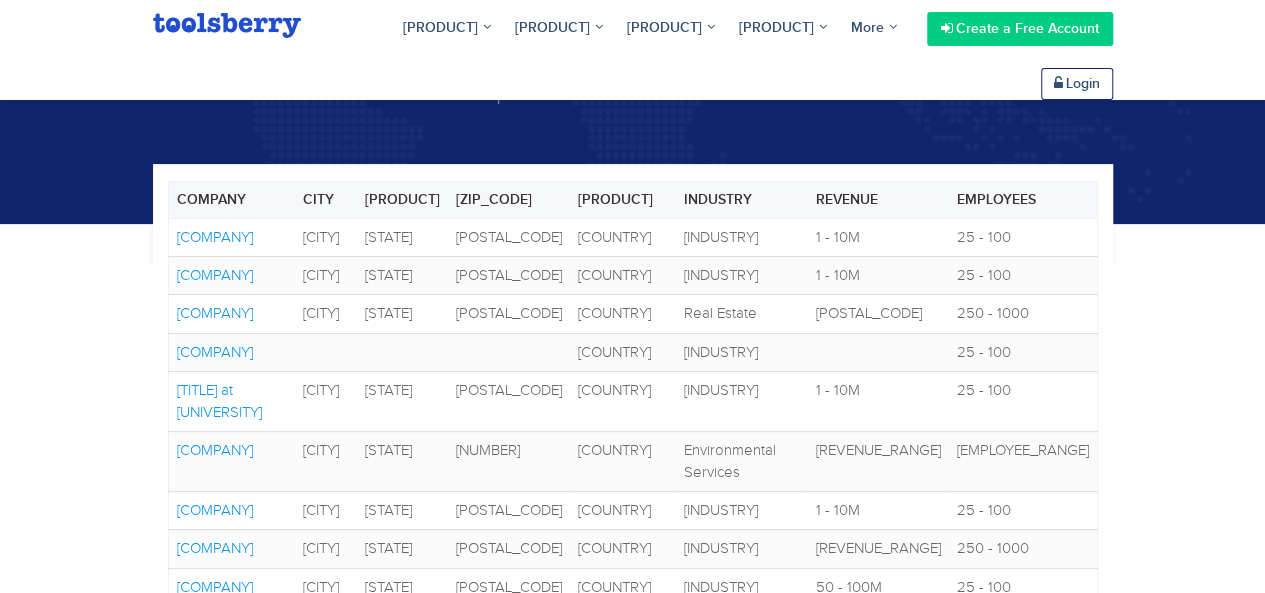 click on "Menu
[PRODUCT]
[DOMAIN]
[COMPANY]
[COMPANY]
[COMPANY]" at bounding box center [632, 50] 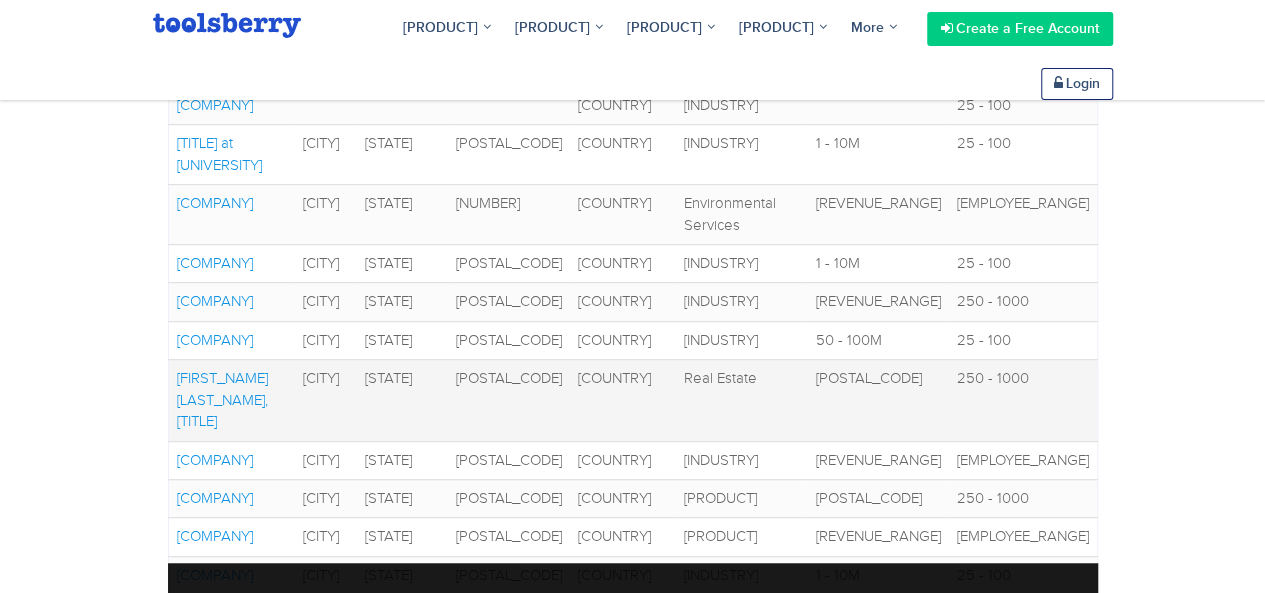 scroll, scrollTop: 300, scrollLeft: 0, axis: vertical 